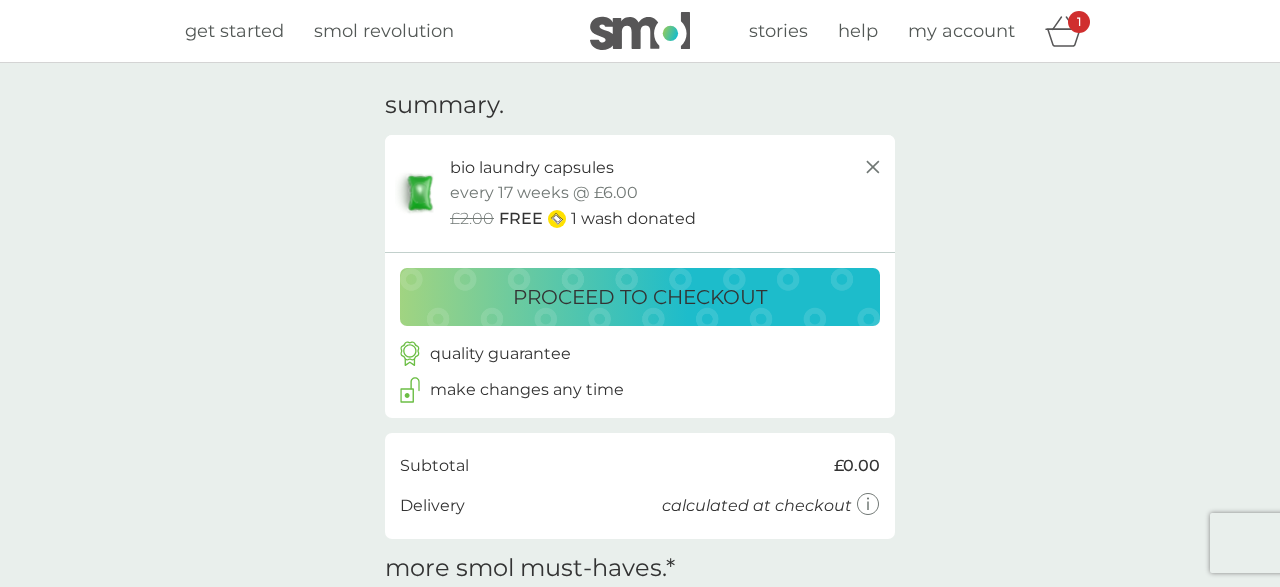 scroll, scrollTop: 0, scrollLeft: 0, axis: both 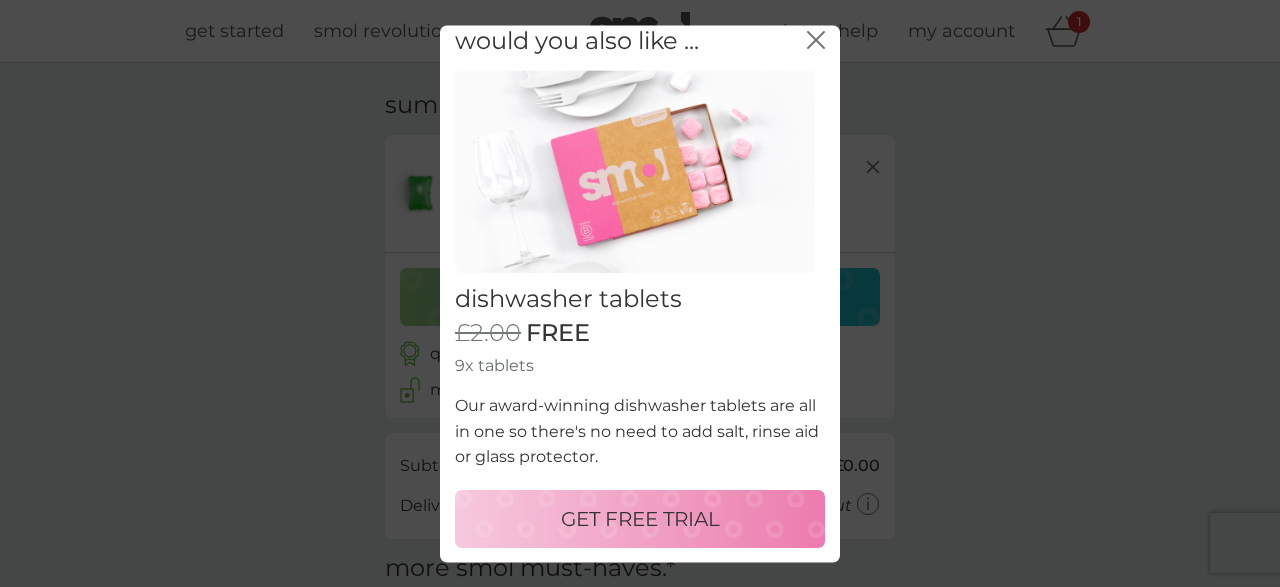 click on "GET FREE TRIAL" at bounding box center (640, 519) 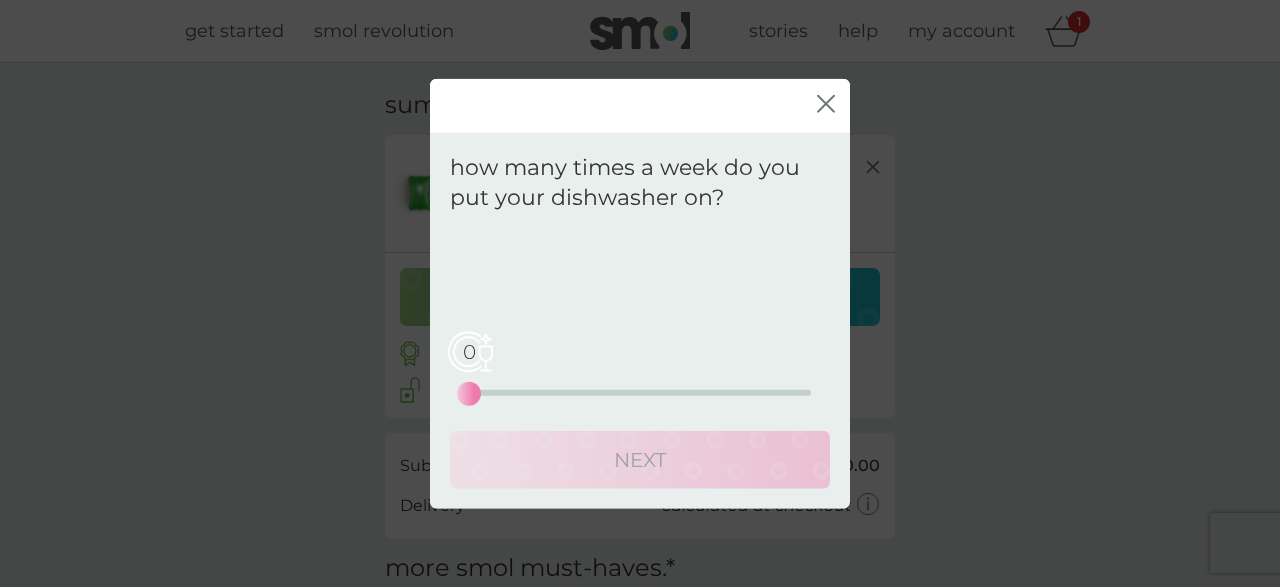 click on "0 0 12.5 25" at bounding box center [640, 393] 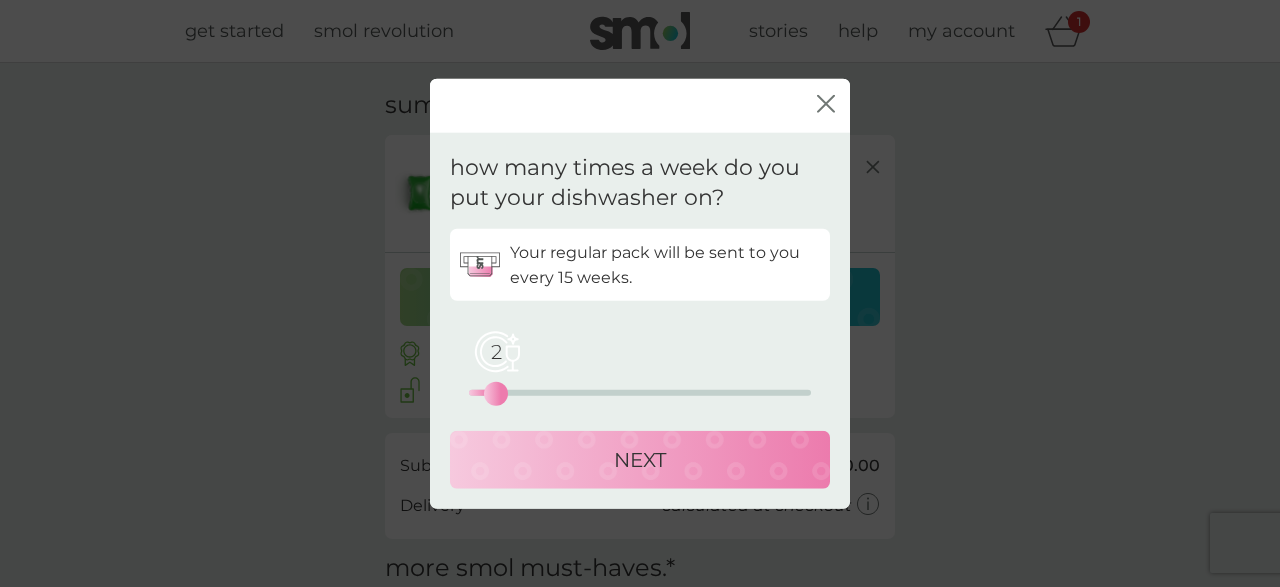 click on "2 0 12.5 25" at bounding box center (640, 393) 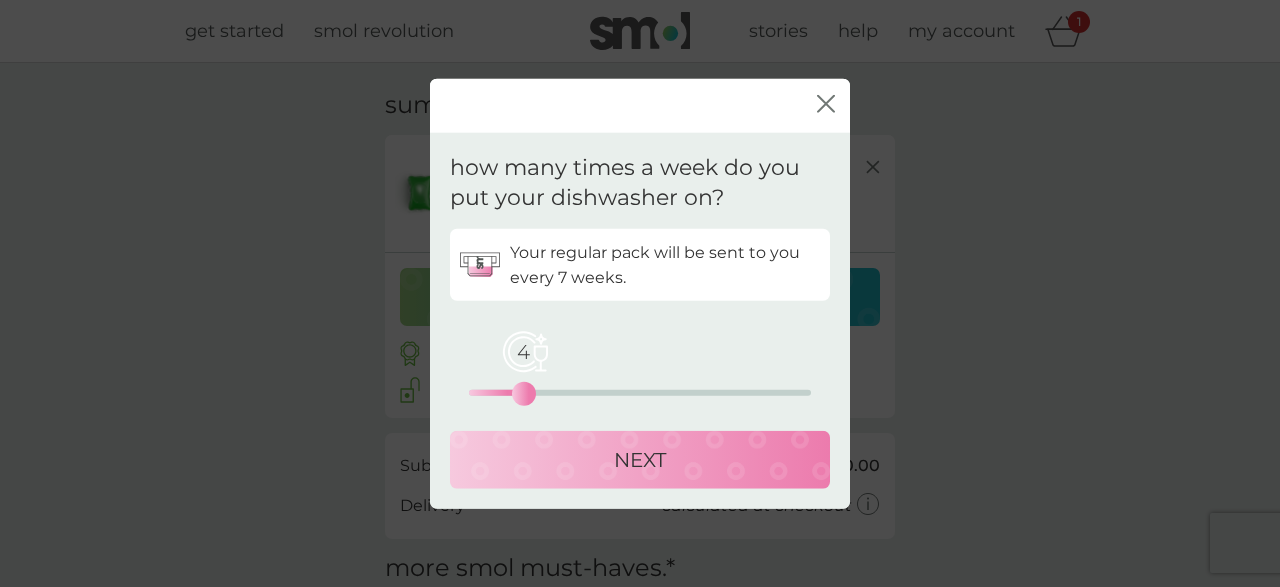 click on "NEXT" at bounding box center (640, 460) 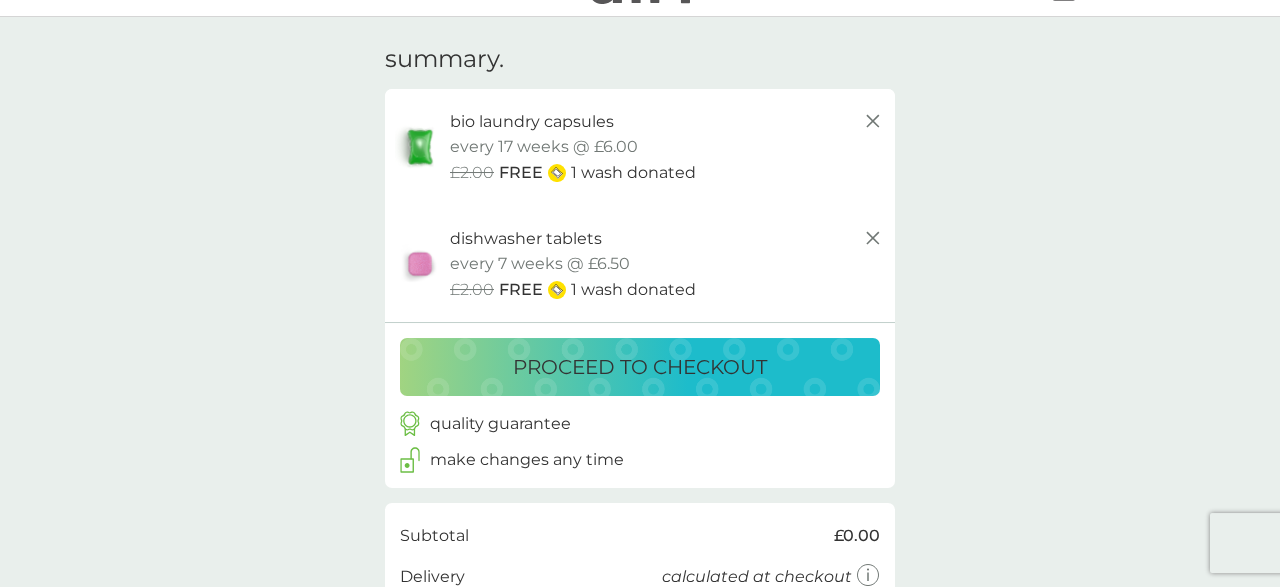 scroll, scrollTop: 52, scrollLeft: 0, axis: vertical 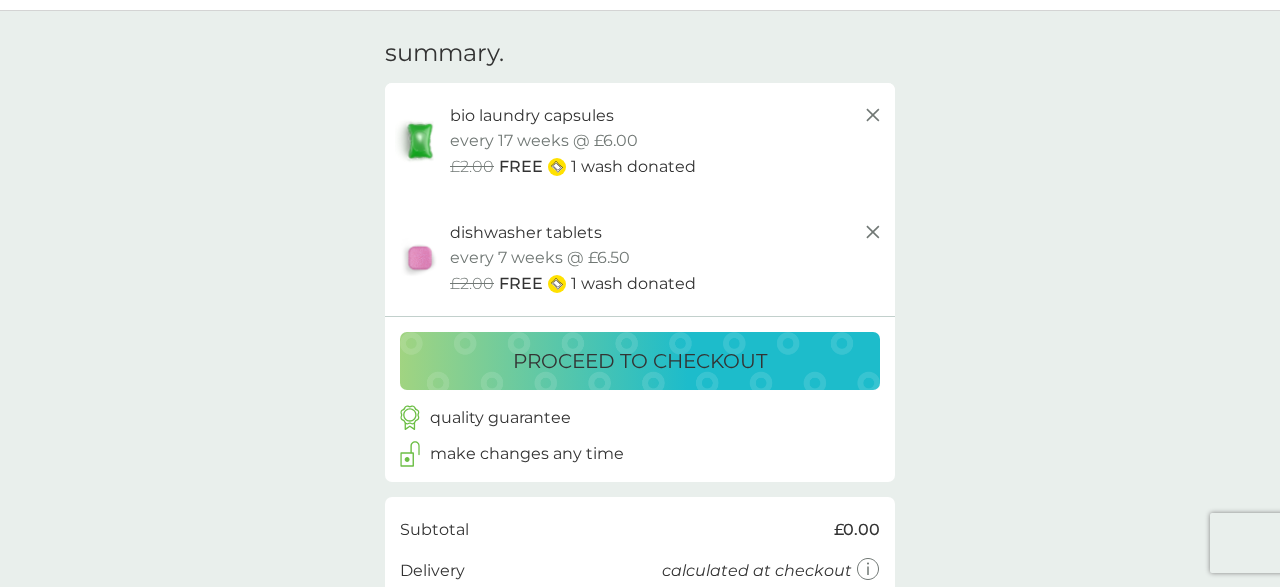 click on "proceed to checkout" at bounding box center (640, 361) 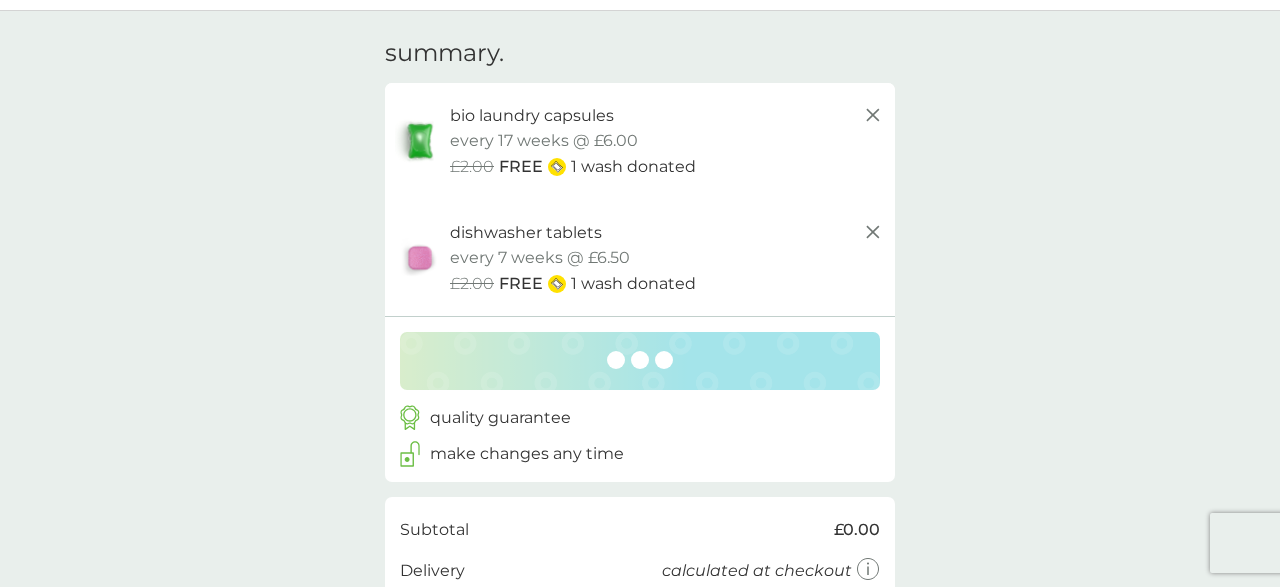 scroll, scrollTop: 0, scrollLeft: 0, axis: both 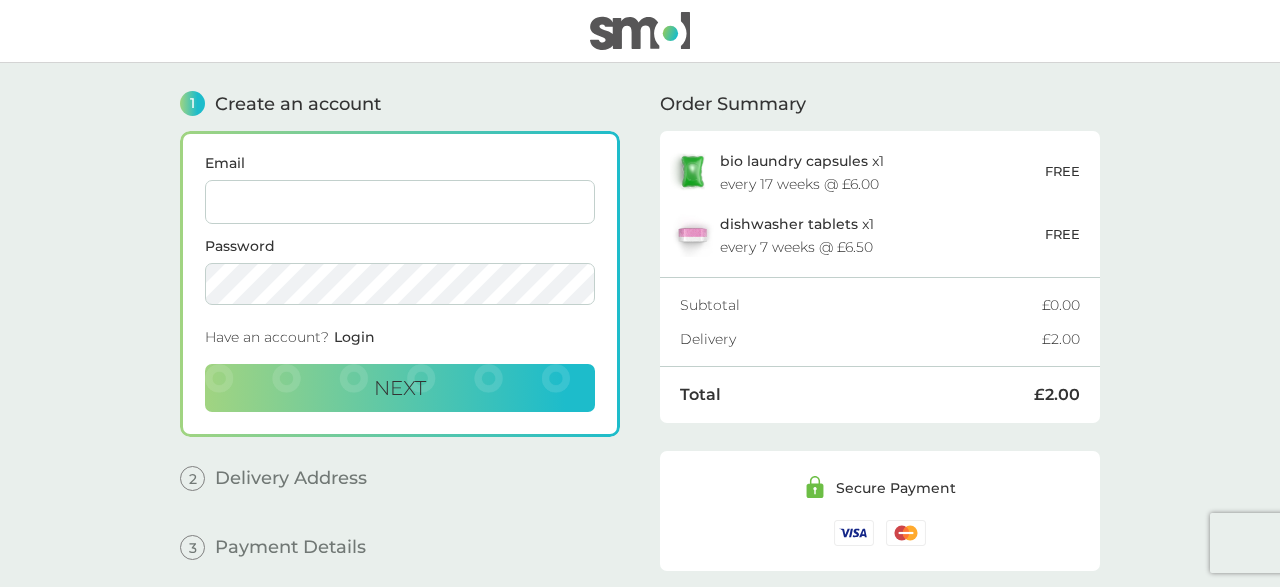 click on "Email" at bounding box center (400, 202) 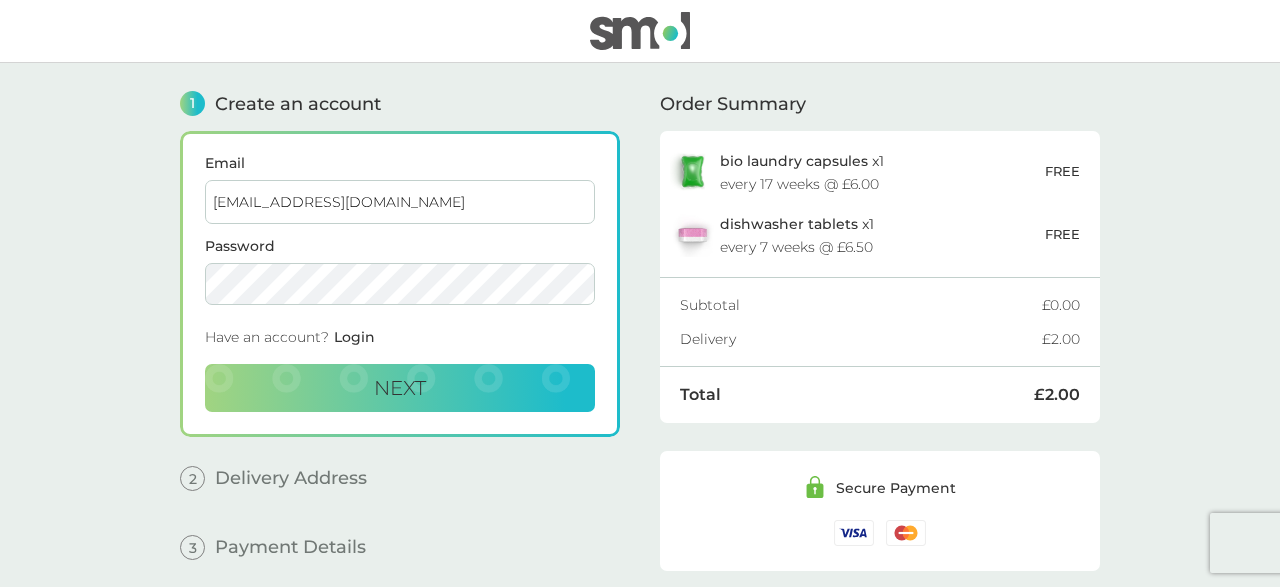 type on "[EMAIL_ADDRESS][DOMAIN_NAME]" 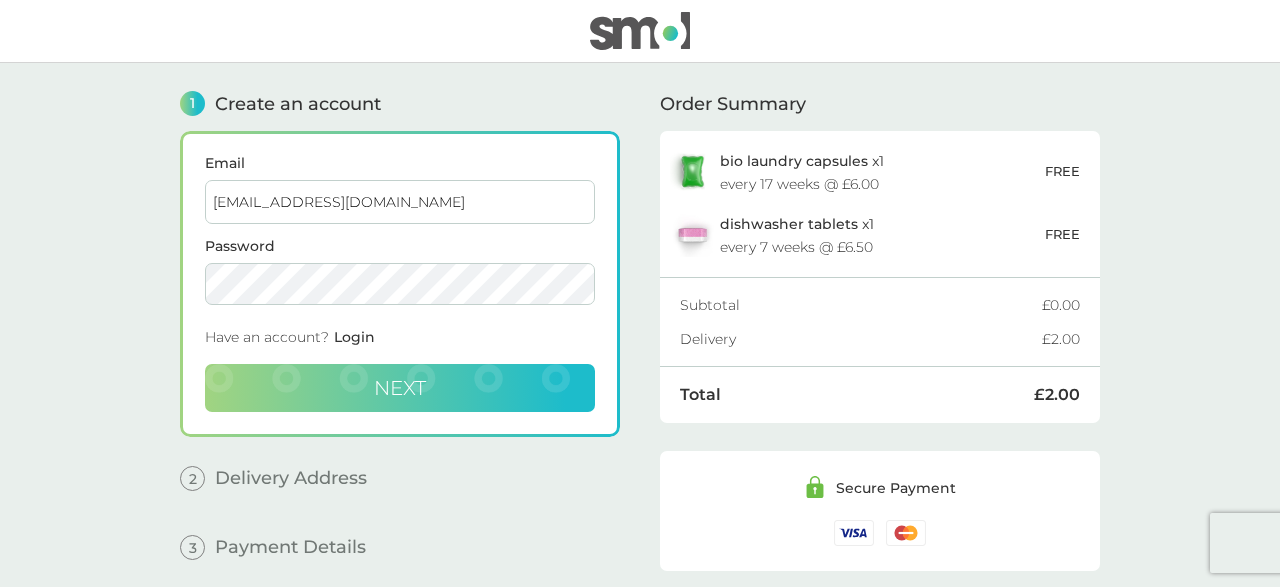 click on "Next" at bounding box center [400, 388] 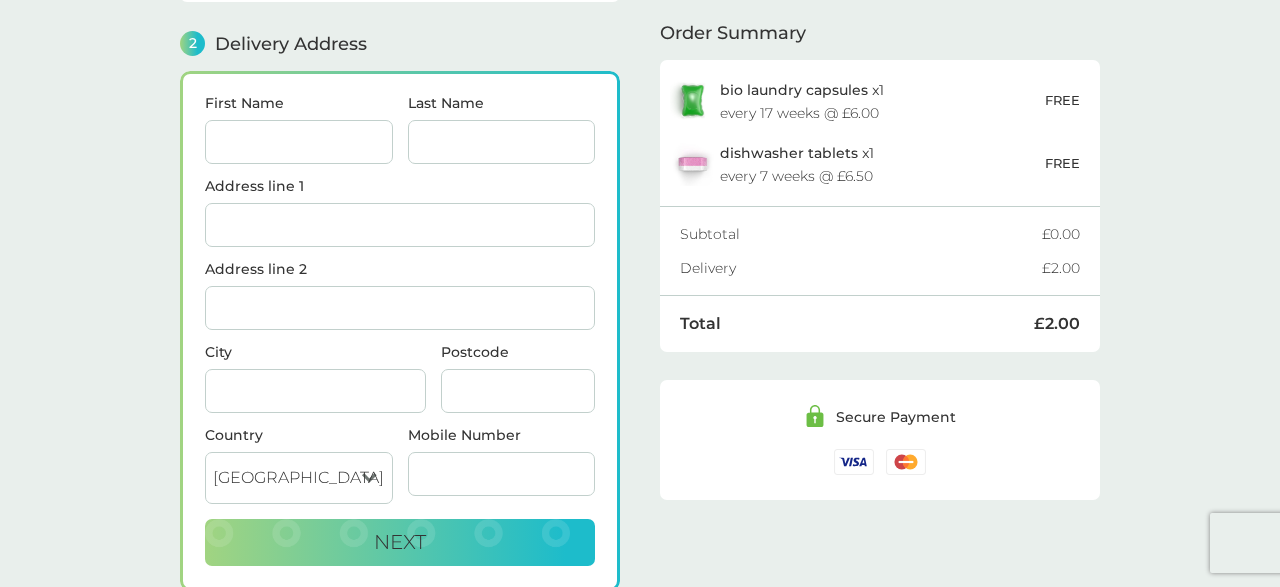 scroll, scrollTop: 244, scrollLeft: 0, axis: vertical 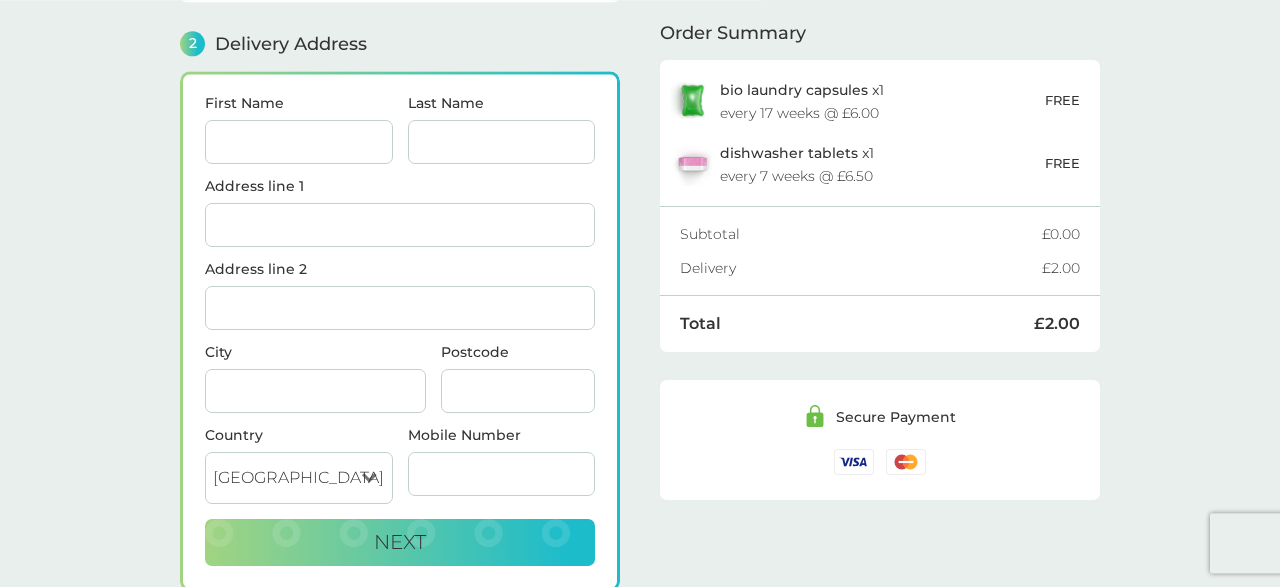 click on "First Name" at bounding box center (299, 142) 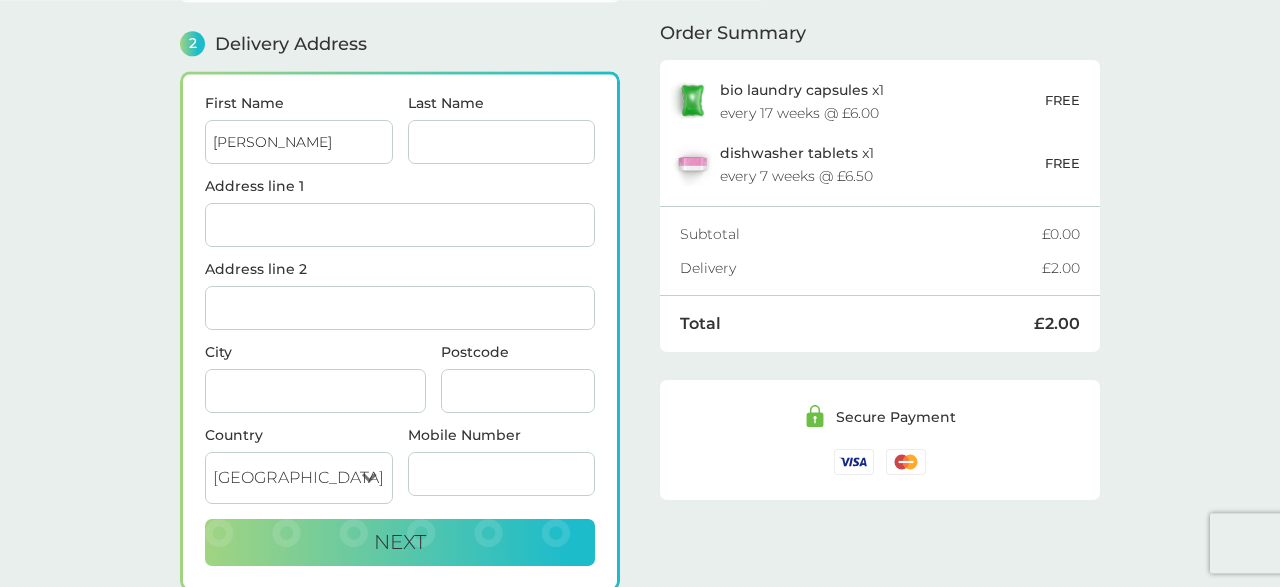 type on "[PERSON_NAME]" 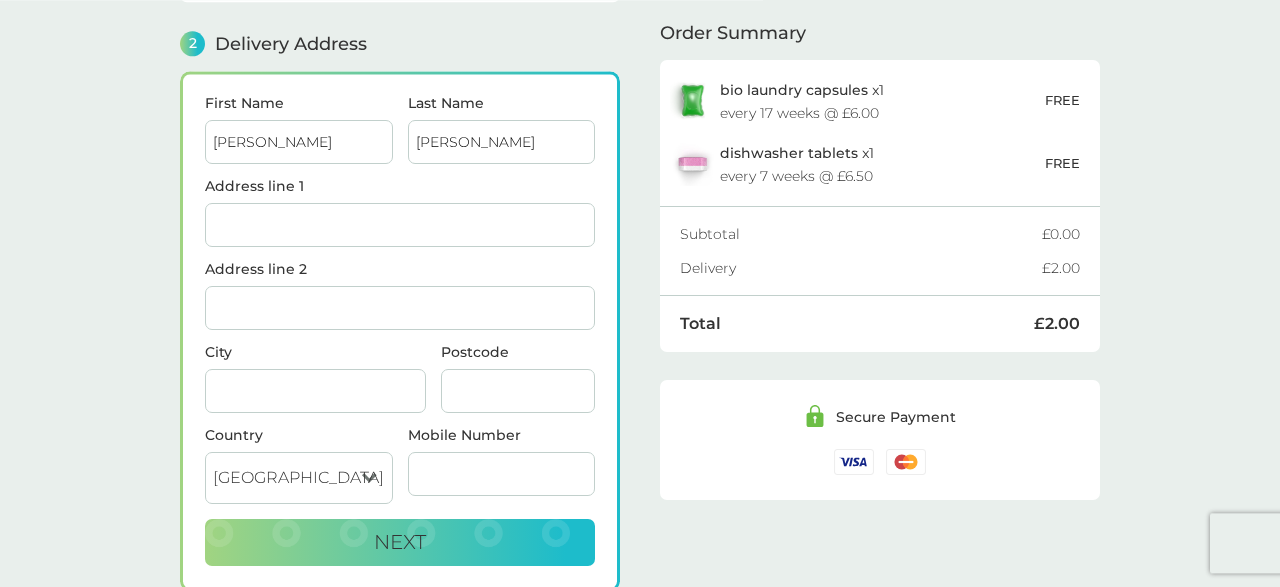 type on "[PERSON_NAME]" 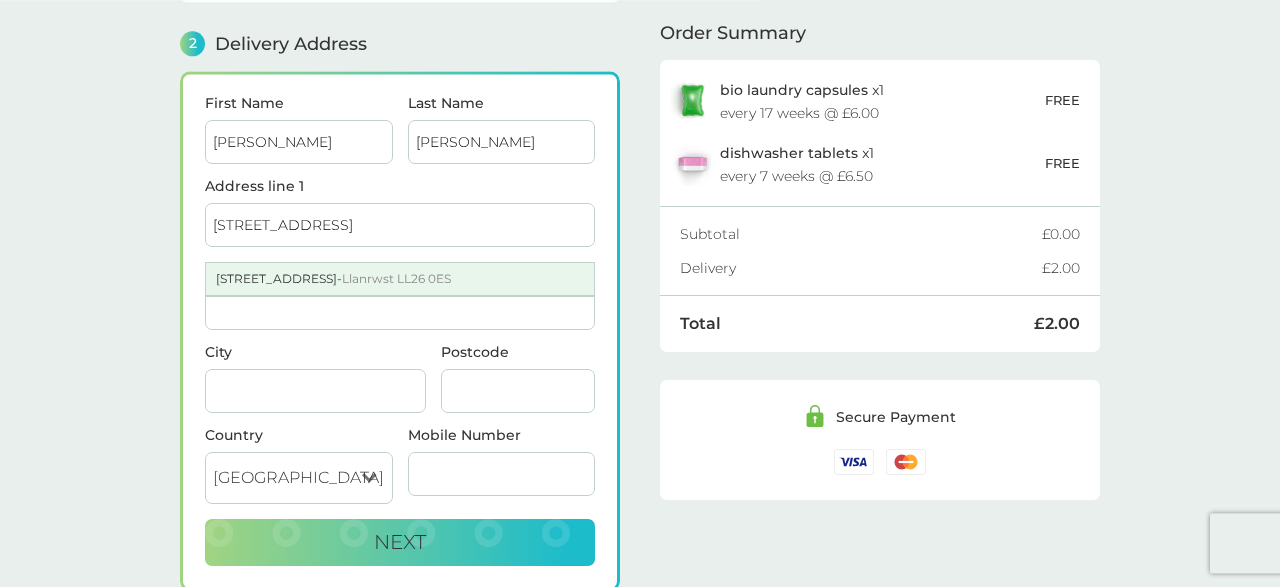 type on "[STREET_ADDRESS]" 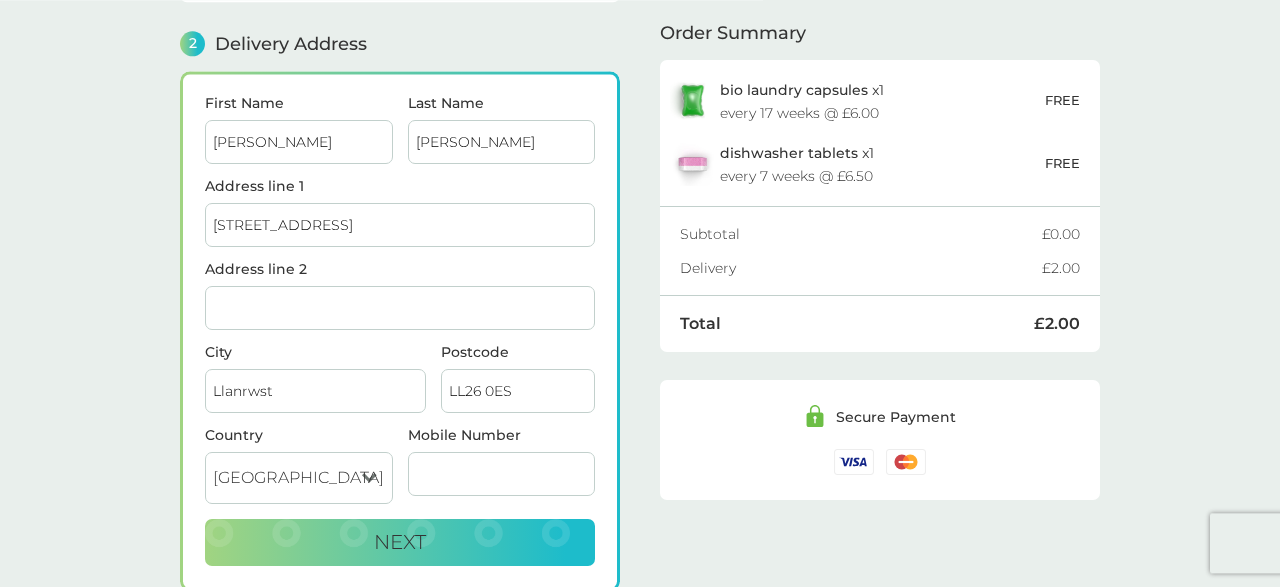 click on "Address line 2" at bounding box center (400, 308) 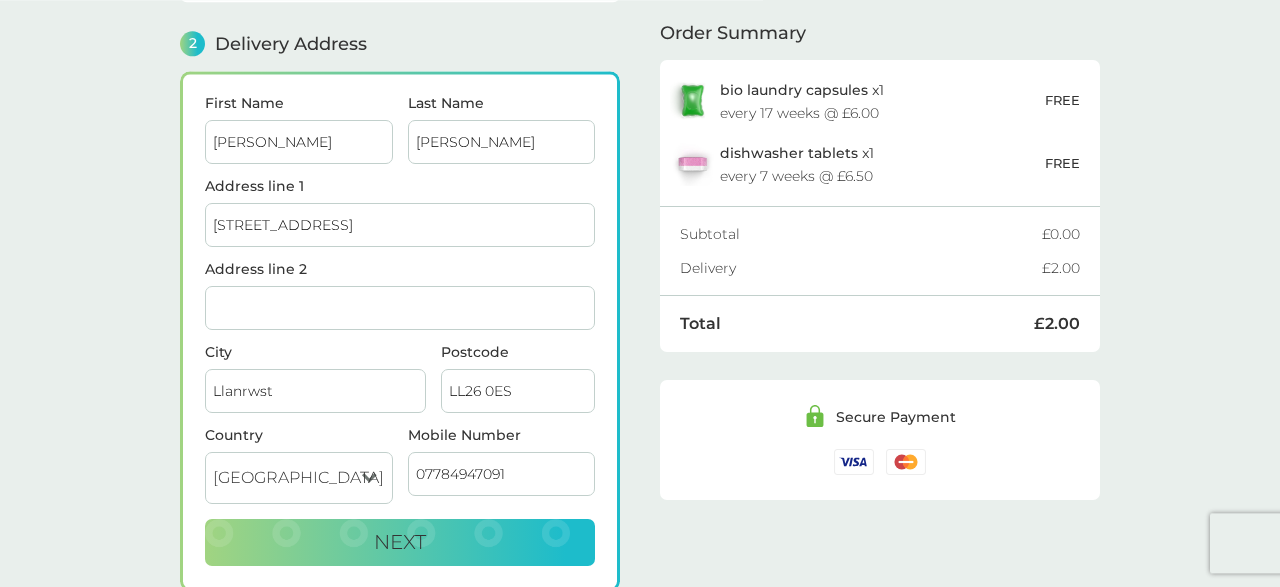 type on "07784947091" 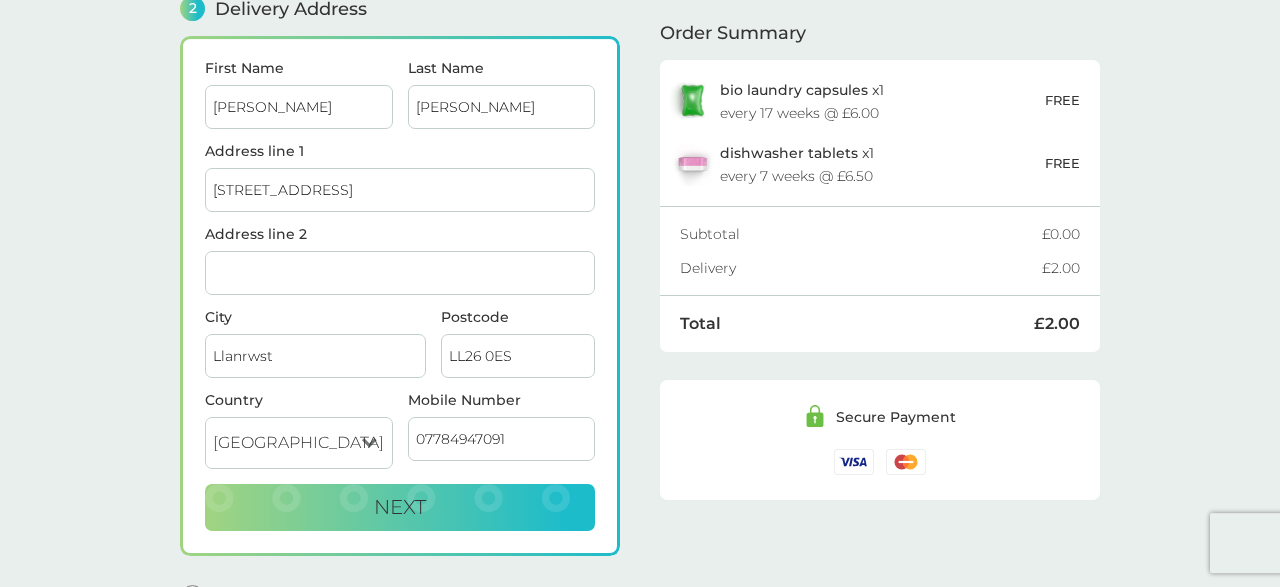 scroll, scrollTop: 296, scrollLeft: 0, axis: vertical 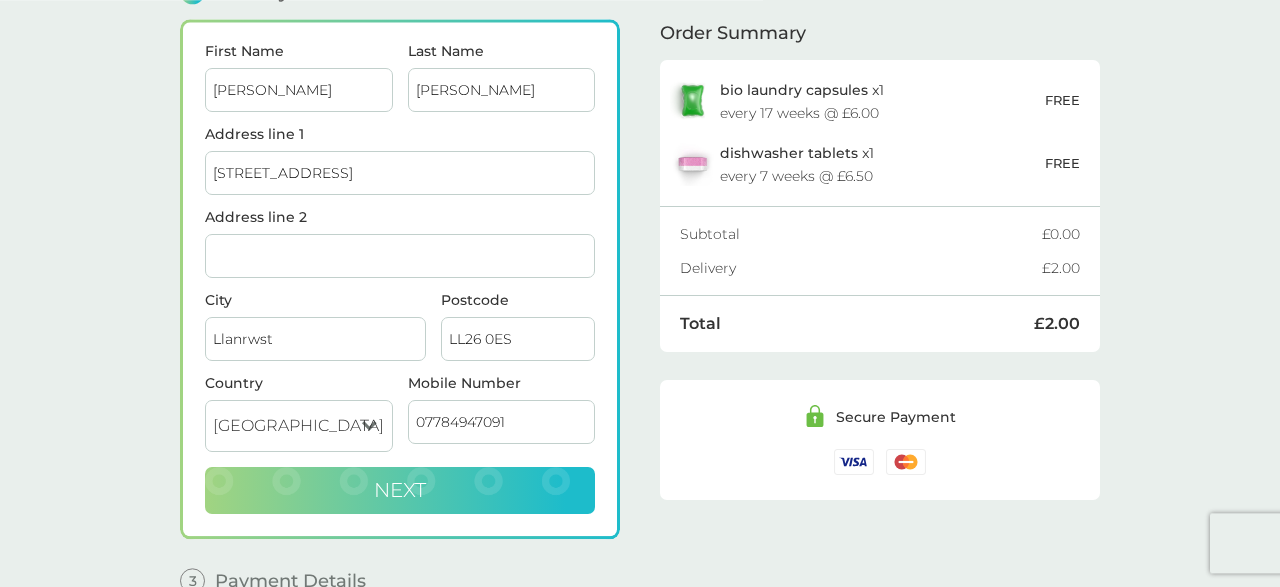 click on "Next" at bounding box center [400, 491] 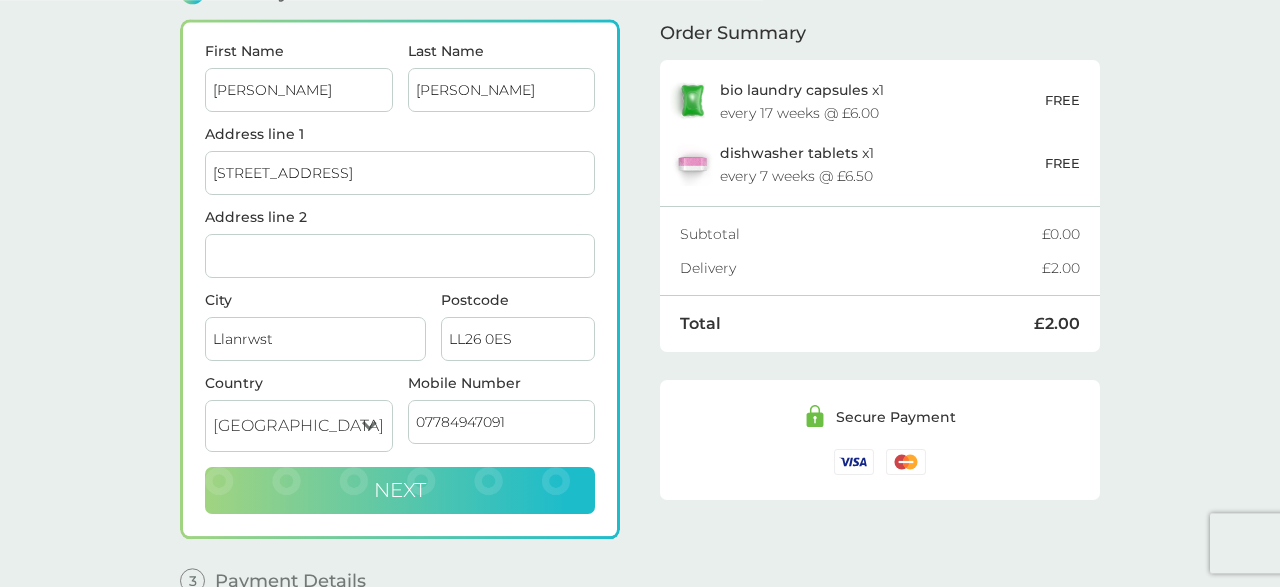 checkbox on "true" 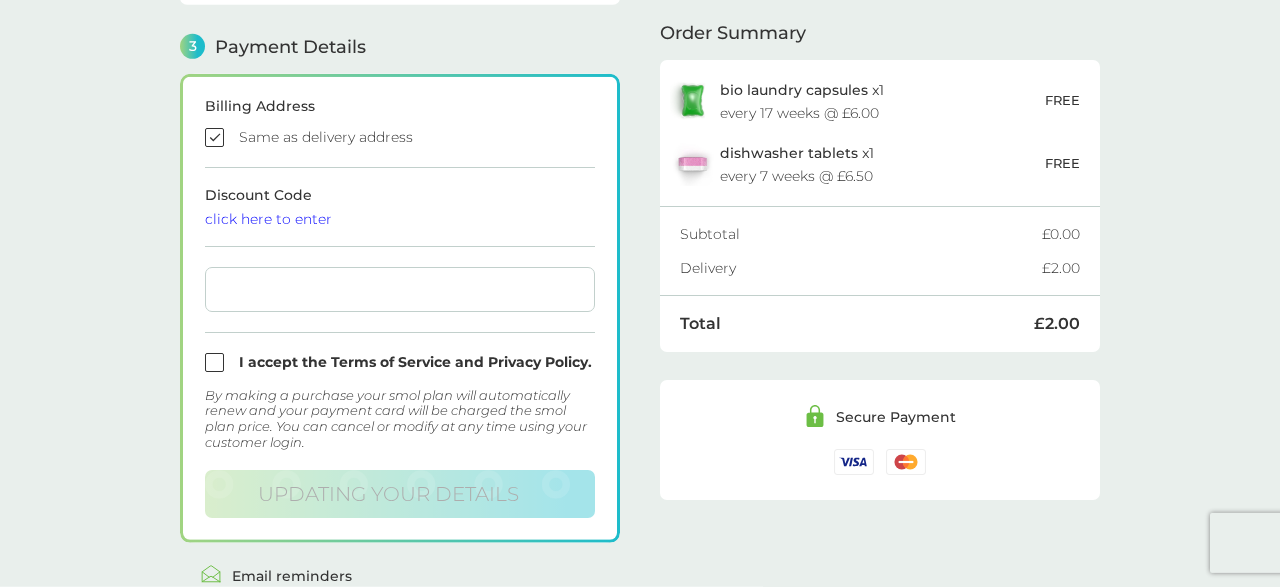 scroll, scrollTop: 550, scrollLeft: 0, axis: vertical 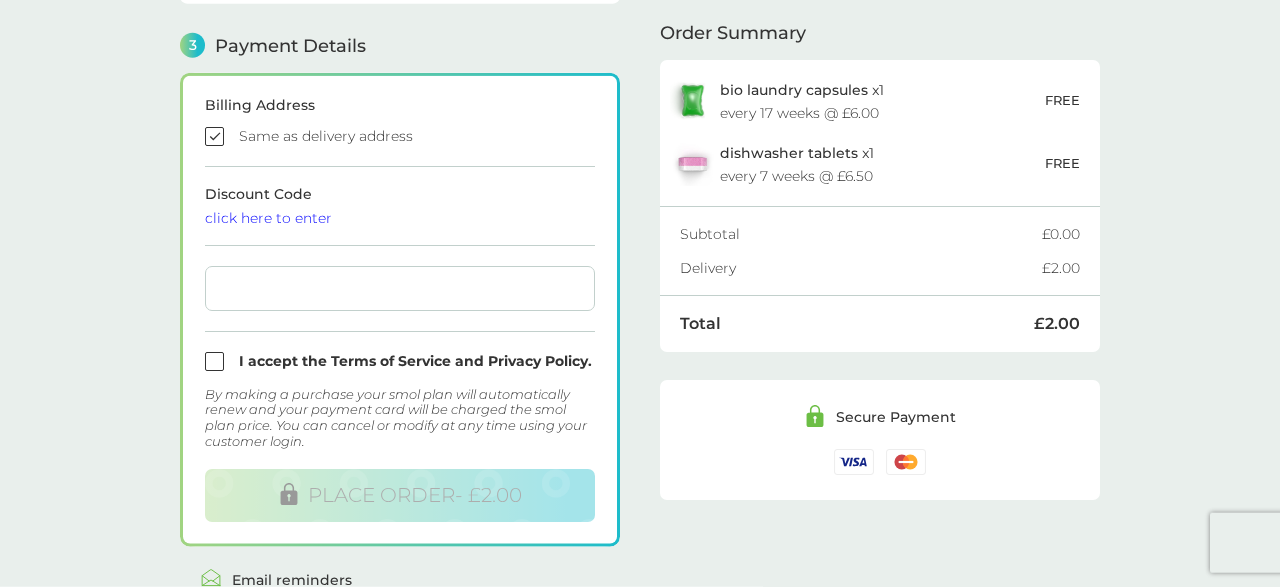 click at bounding box center (400, 361) 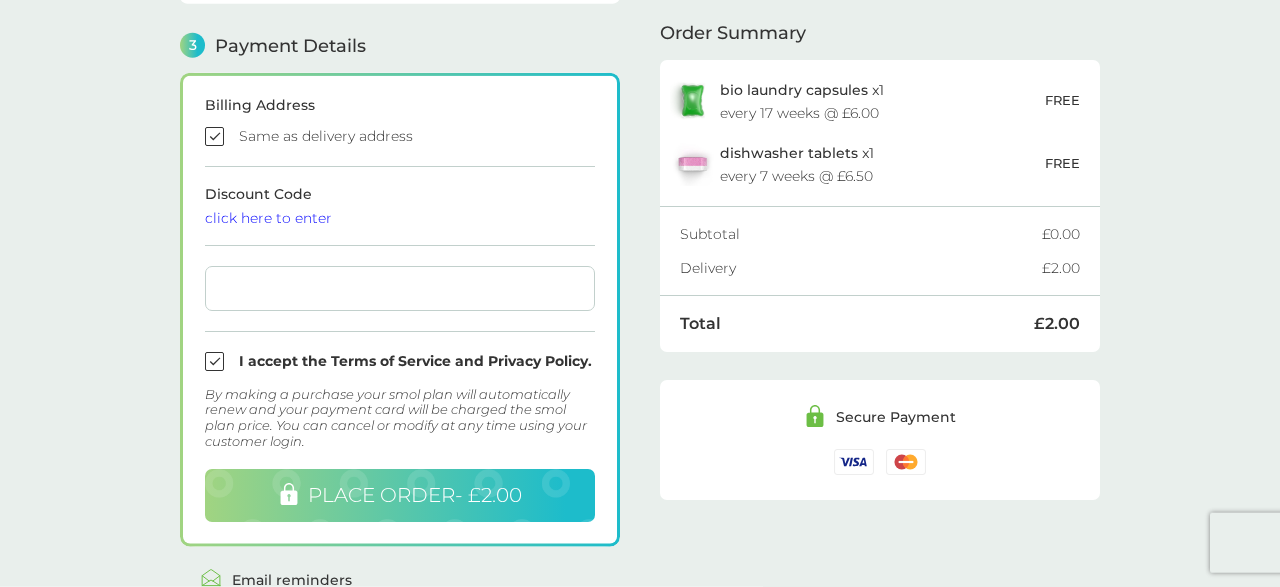 click on "PLACE ORDER  -   £2.00" at bounding box center [415, 495] 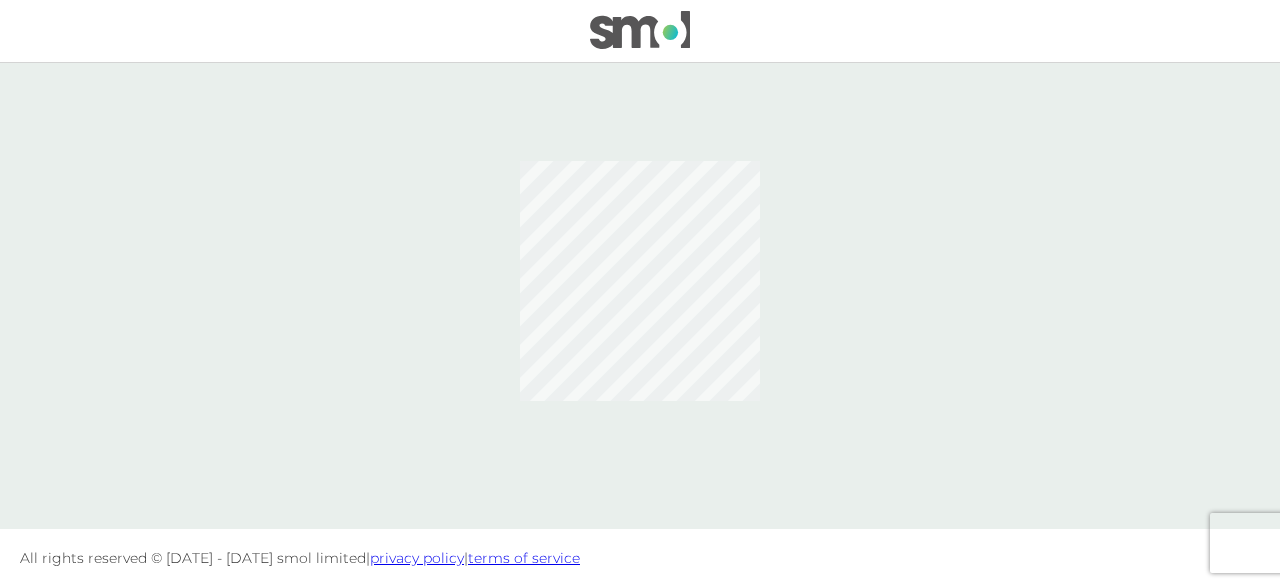 scroll, scrollTop: 0, scrollLeft: 0, axis: both 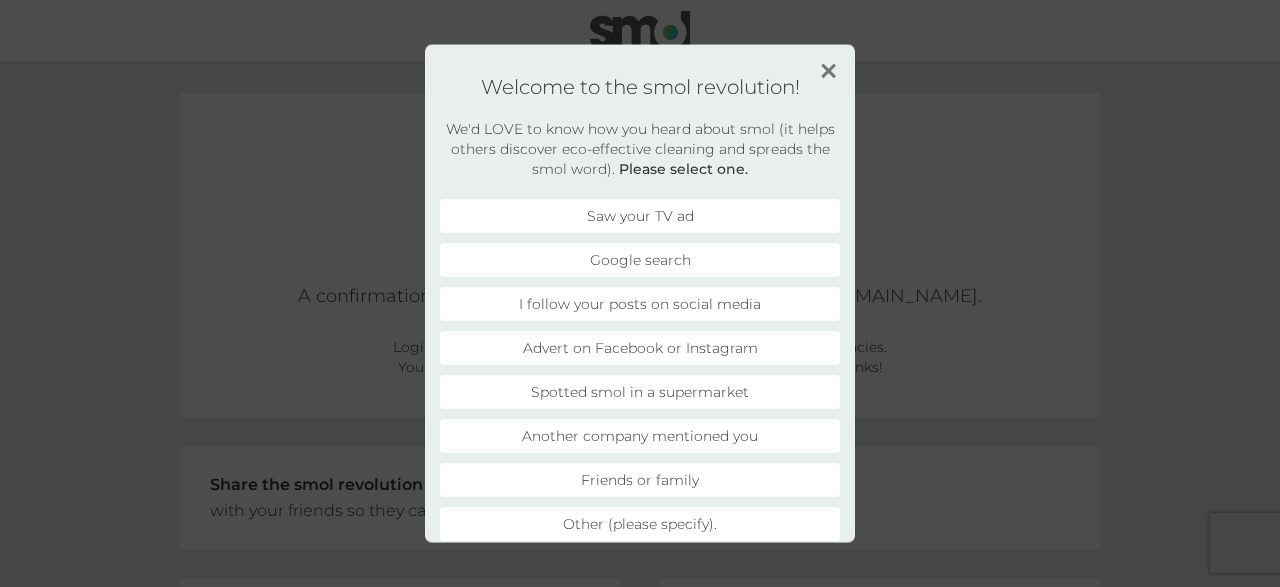 click on "Advert on Facebook or Instagram" at bounding box center [640, 347] 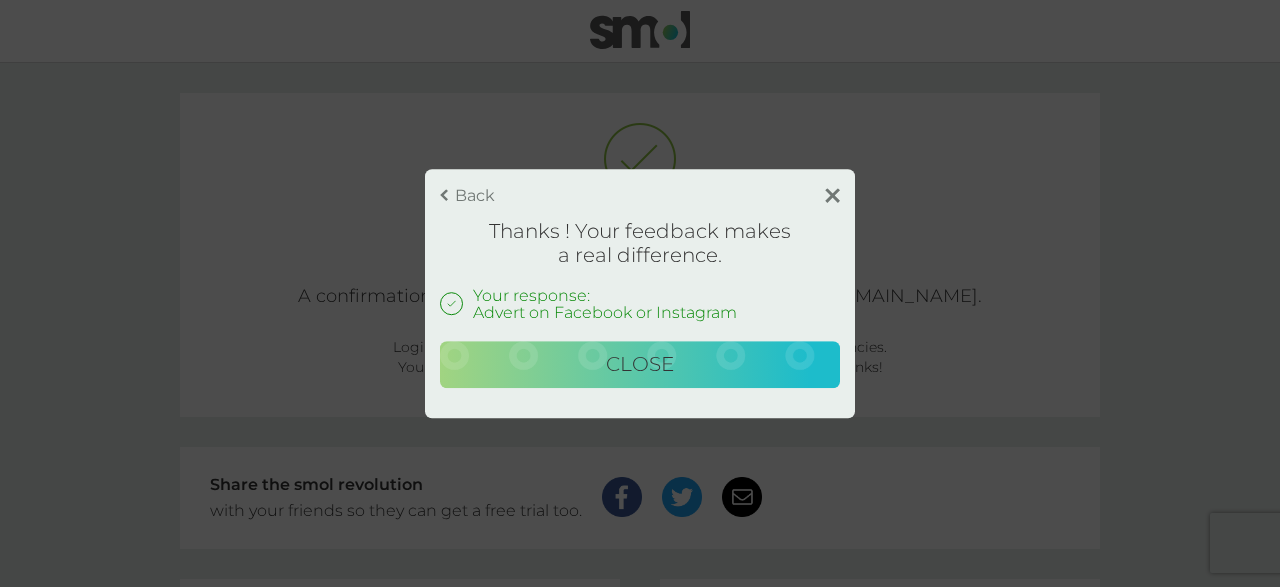 click on "Close" at bounding box center [640, 364] 